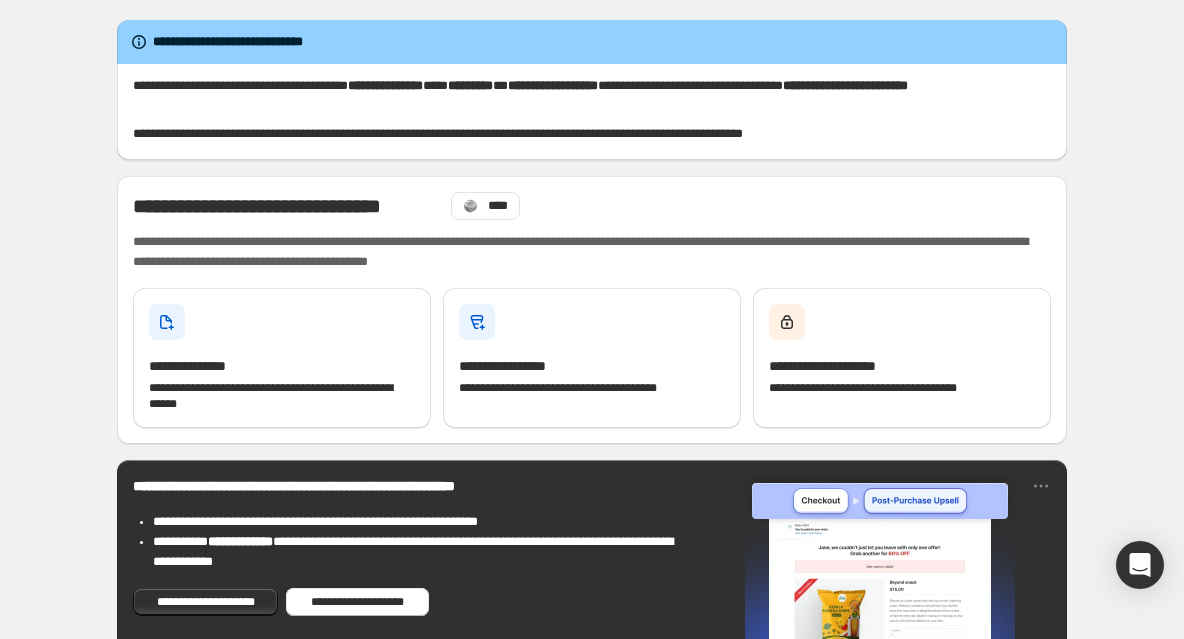 scroll, scrollTop: 0, scrollLeft: 0, axis: both 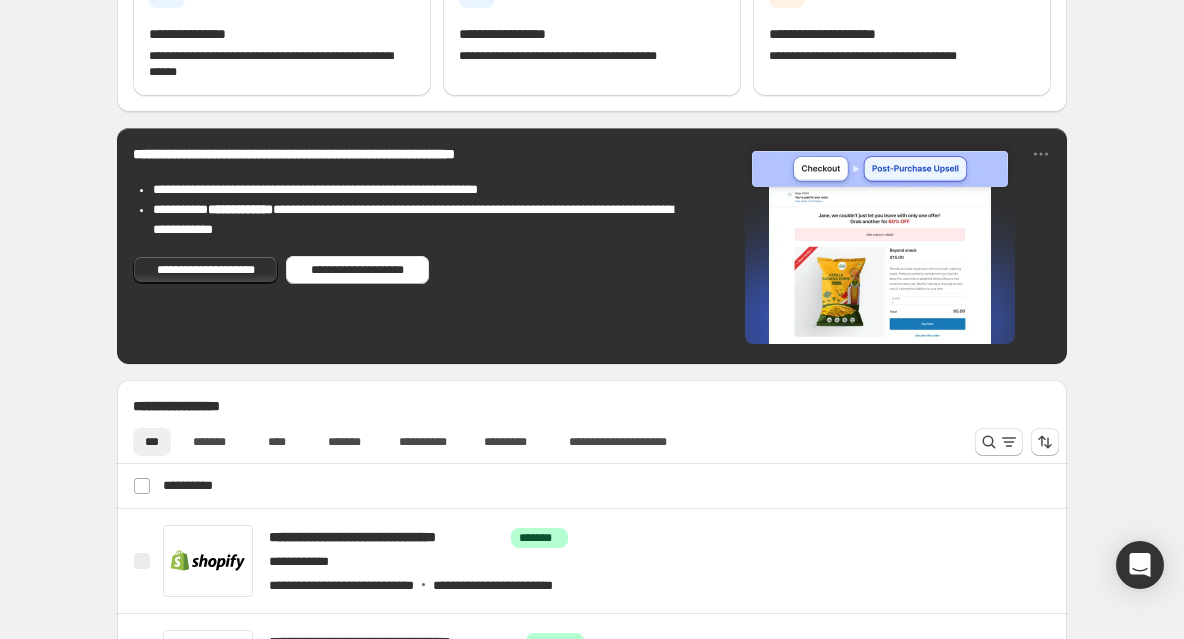 click at bounding box center (880, 244) 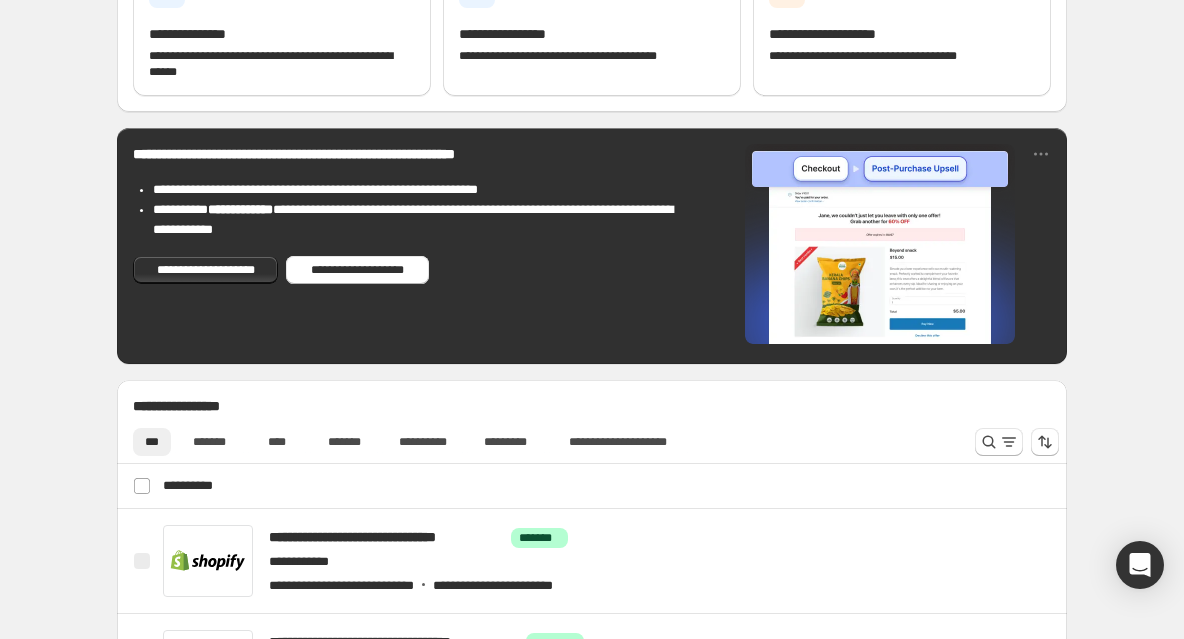 click on "**********" at bounding box center (592, 246) 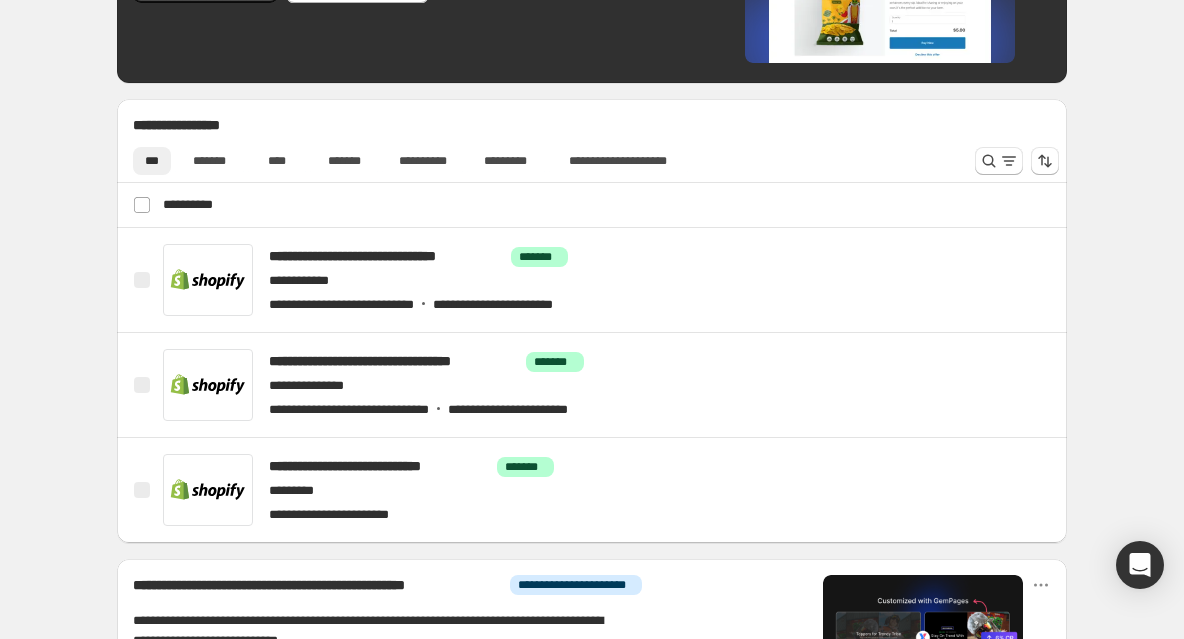 scroll, scrollTop: 638, scrollLeft: 0, axis: vertical 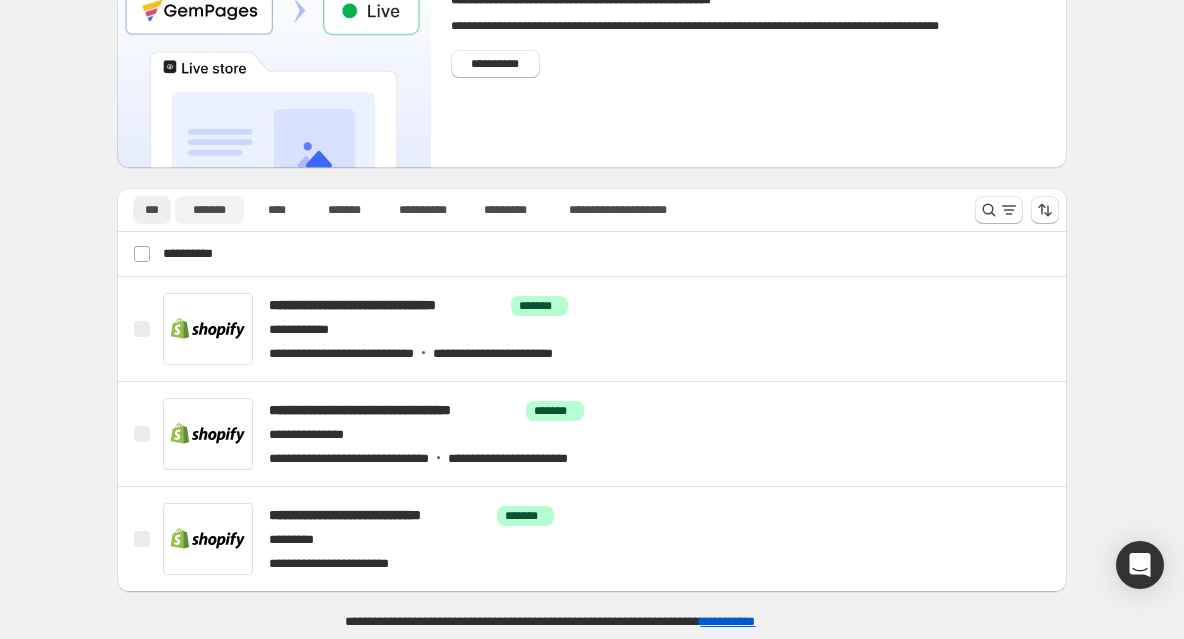 click on "*******" at bounding box center [209, 210] 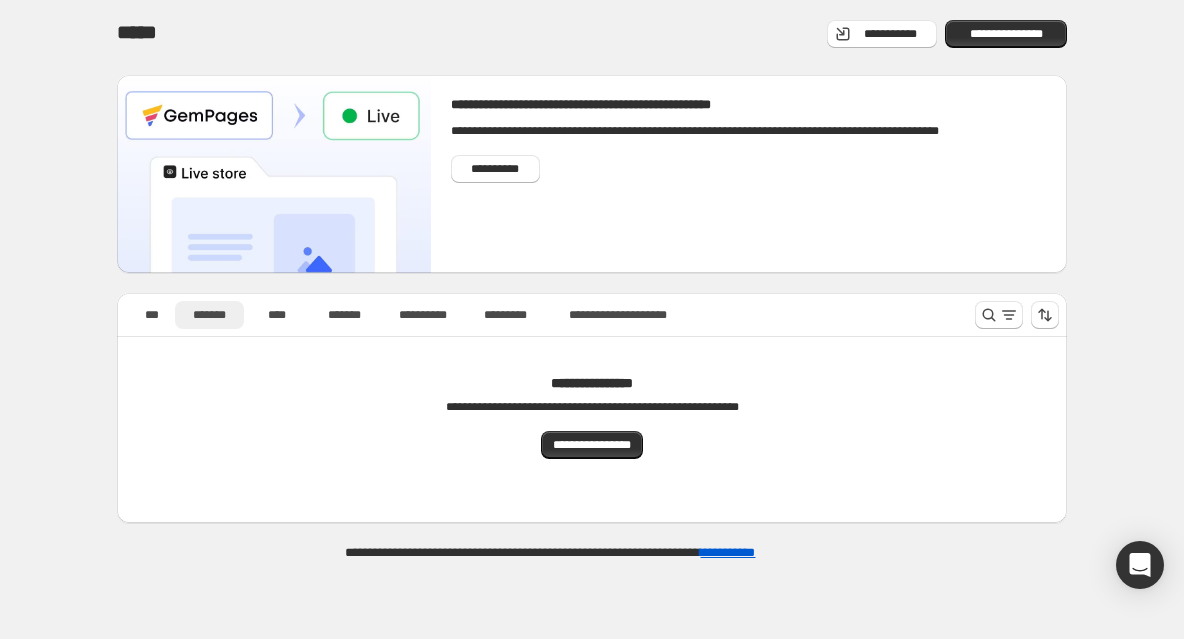 scroll, scrollTop: 0, scrollLeft: 0, axis: both 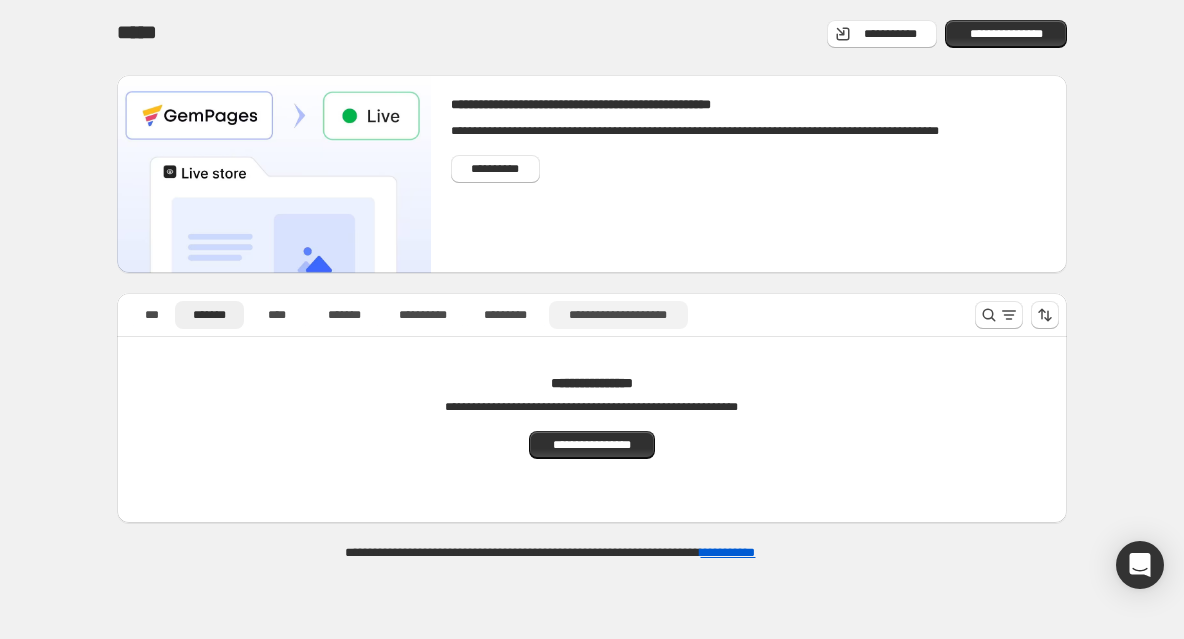 click on "**********" at bounding box center [618, 315] 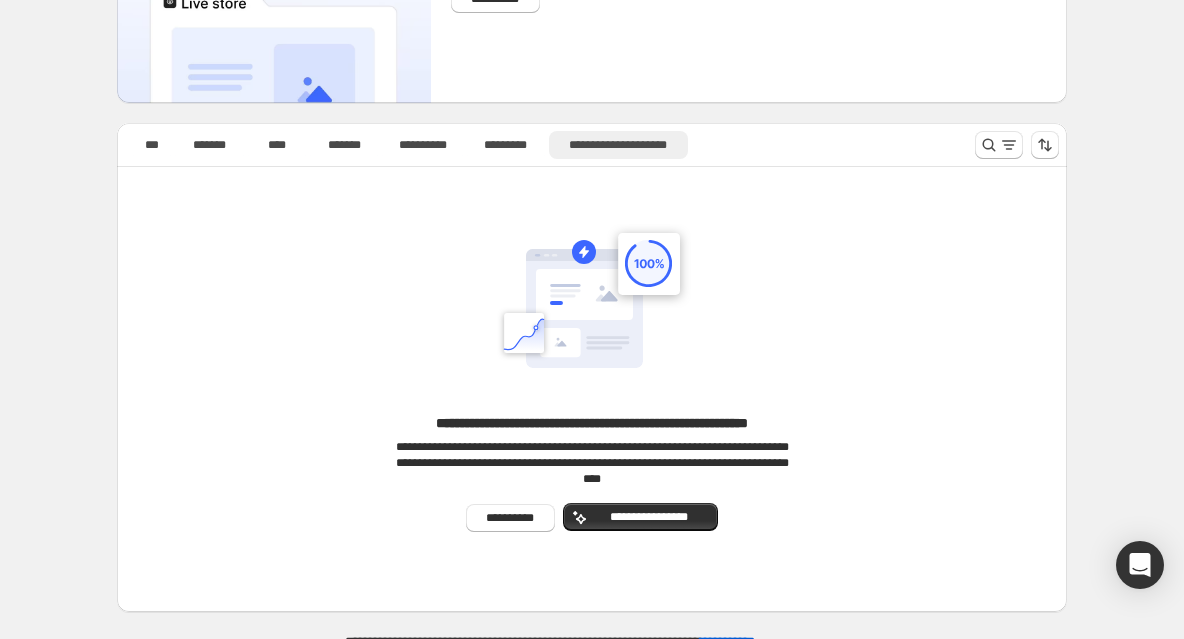 scroll, scrollTop: 189, scrollLeft: 0, axis: vertical 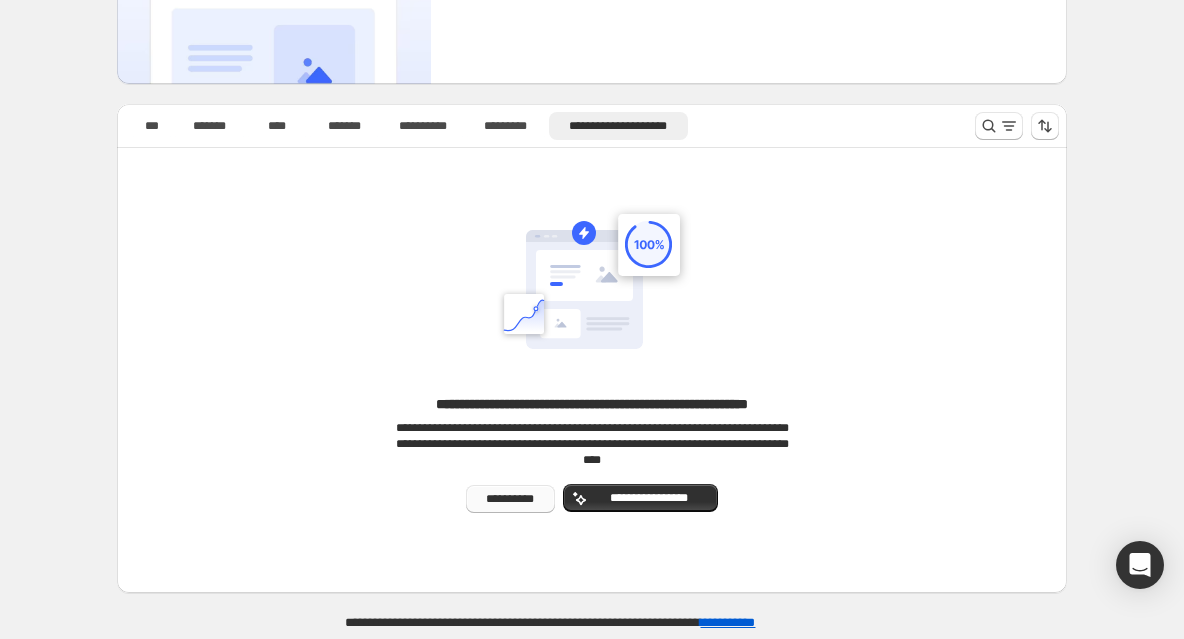 click on "**********" at bounding box center [511, 499] 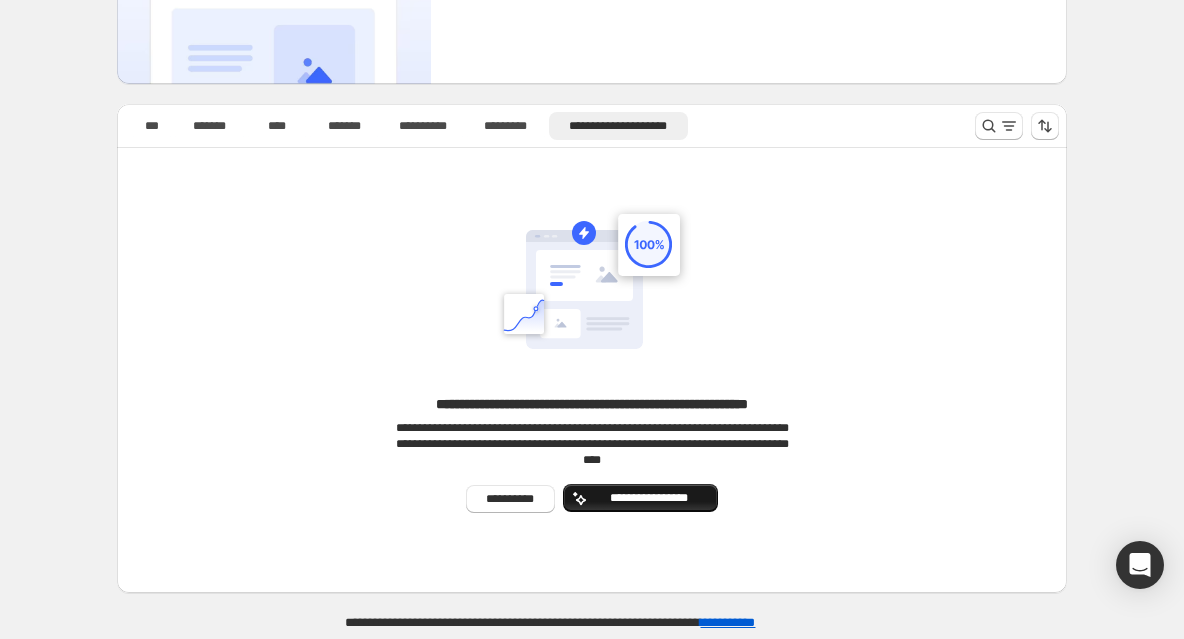 click on "**********" at bounding box center (648, 498) 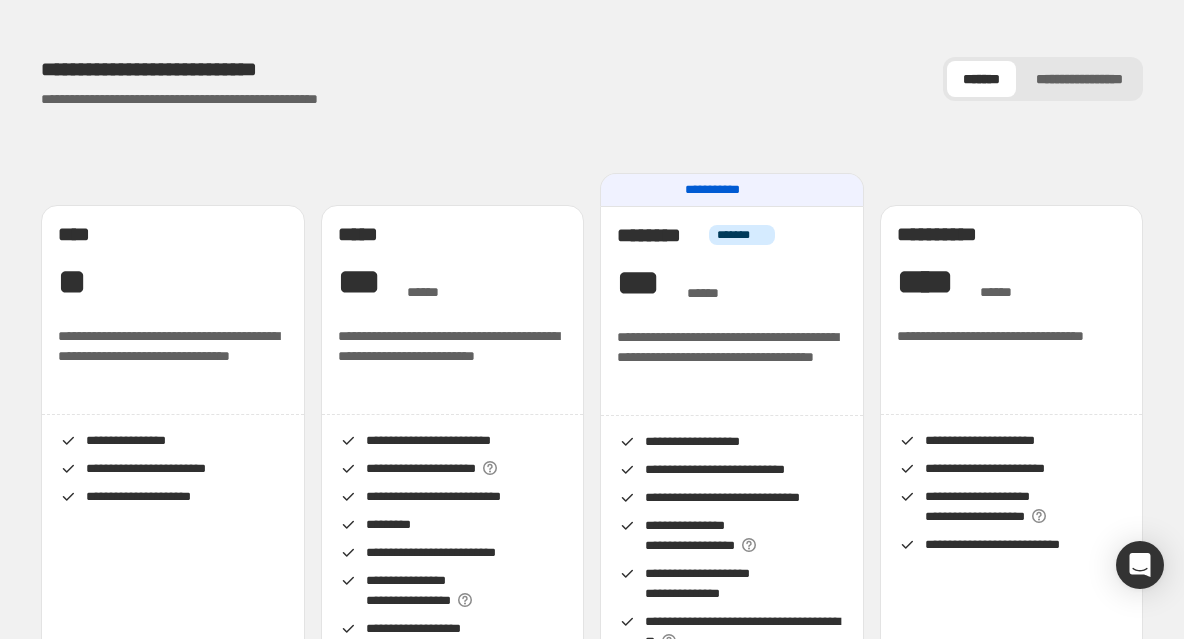 scroll, scrollTop: 6, scrollLeft: 0, axis: vertical 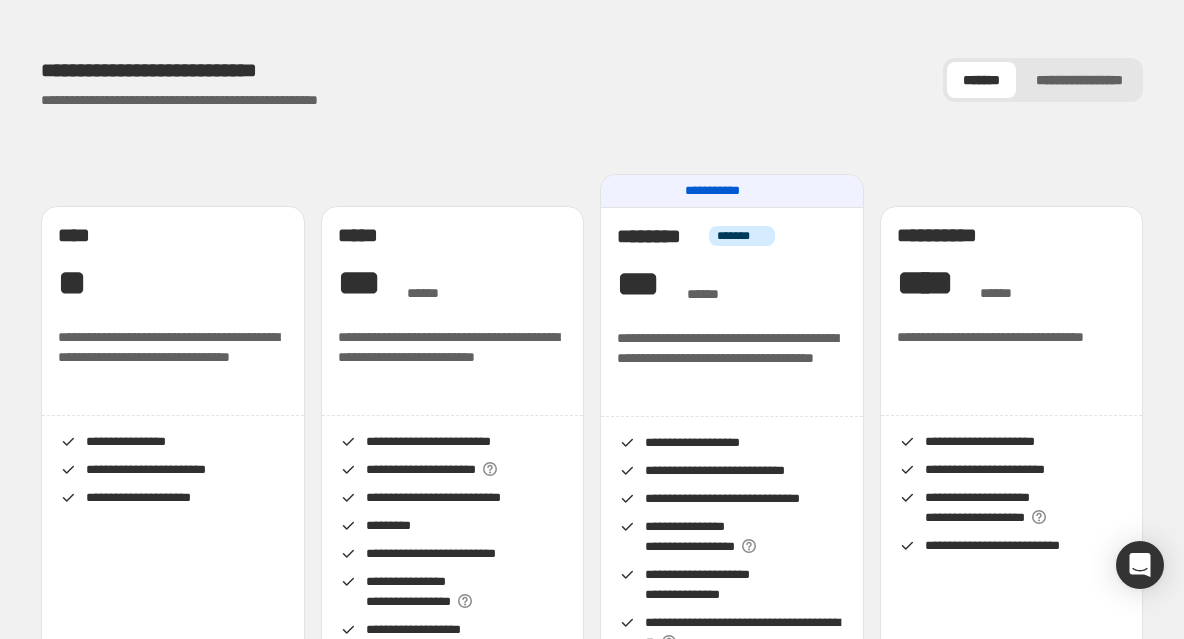 click on "**********" at bounding box center (1079, 80) 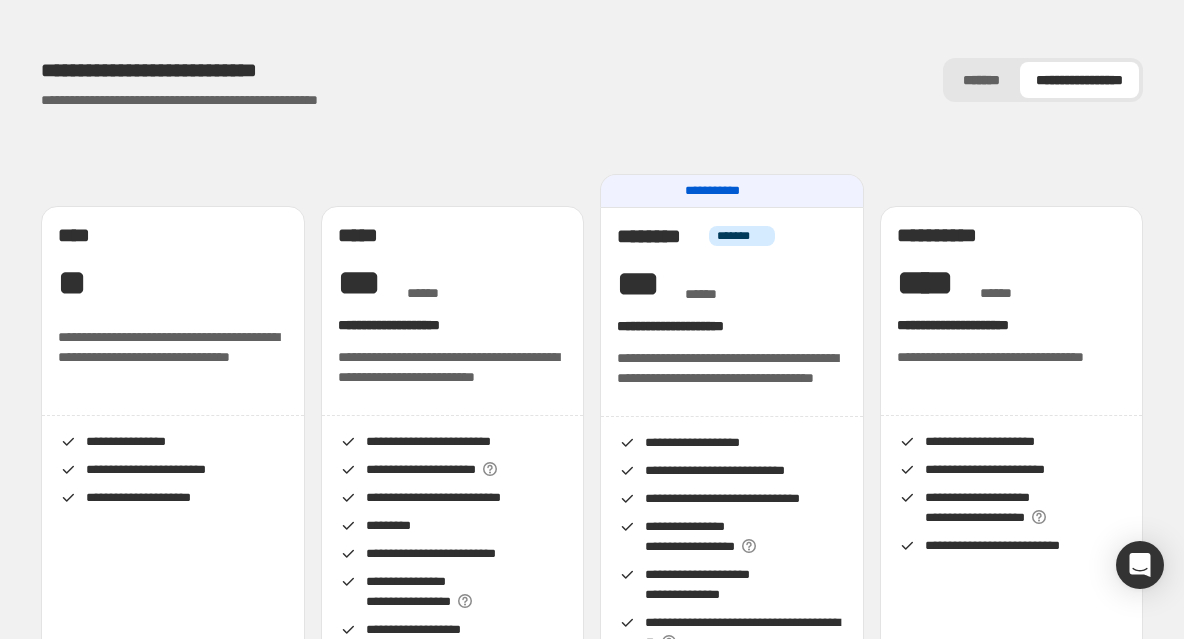 click on "*******" at bounding box center [981, 80] 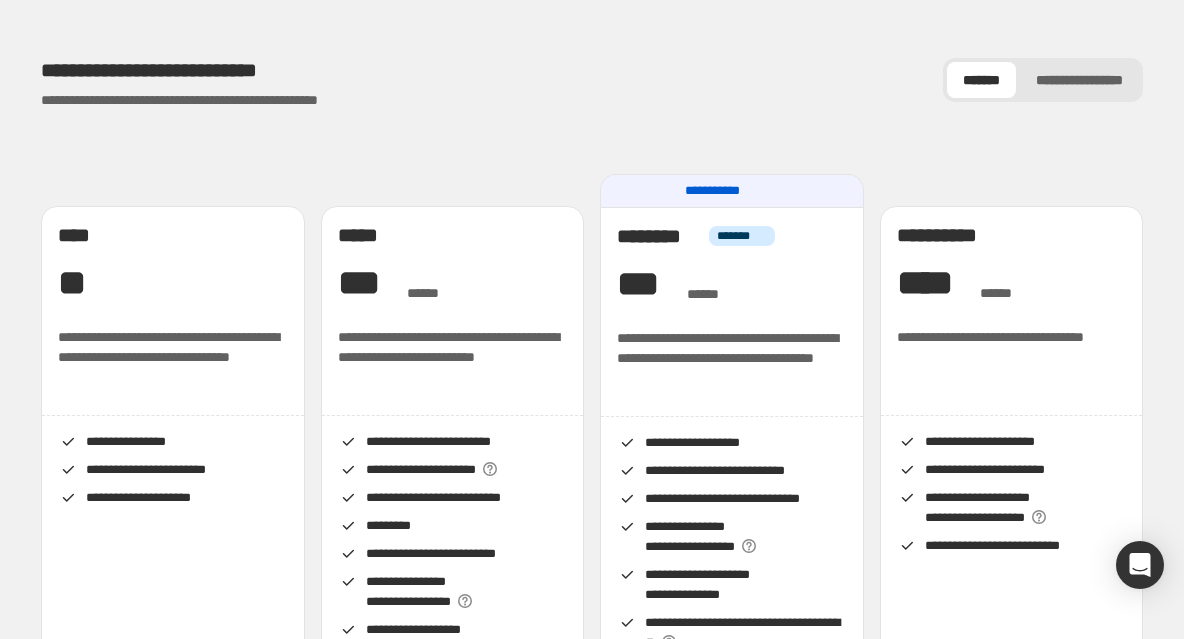 click on "**********" at bounding box center (1079, 80) 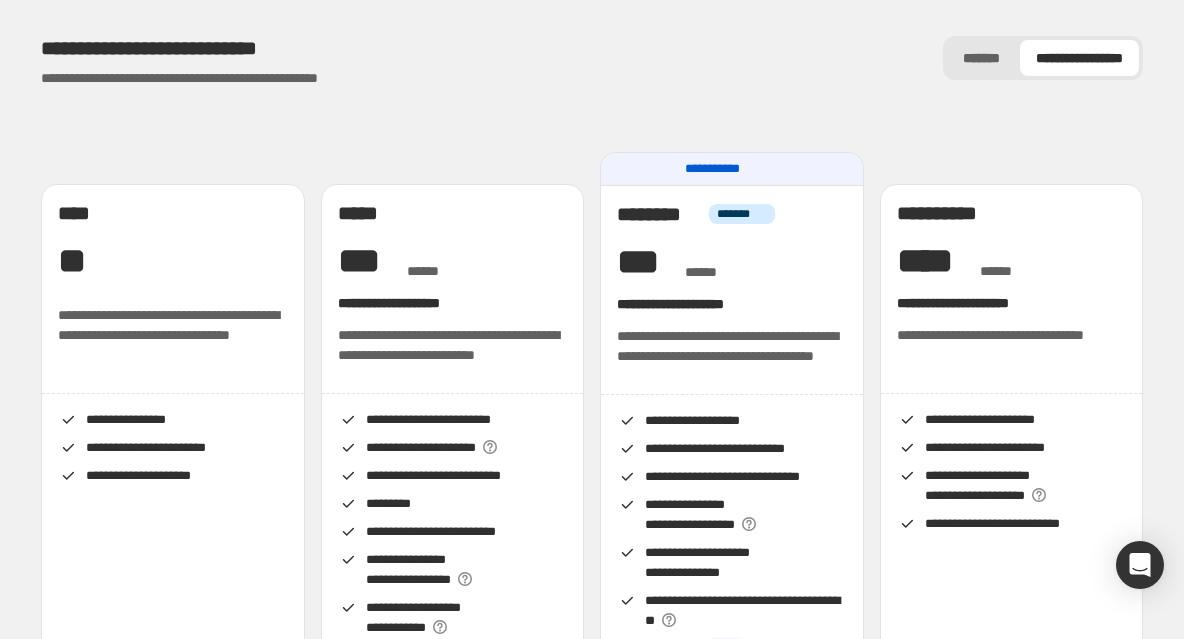 scroll, scrollTop: 17, scrollLeft: 0, axis: vertical 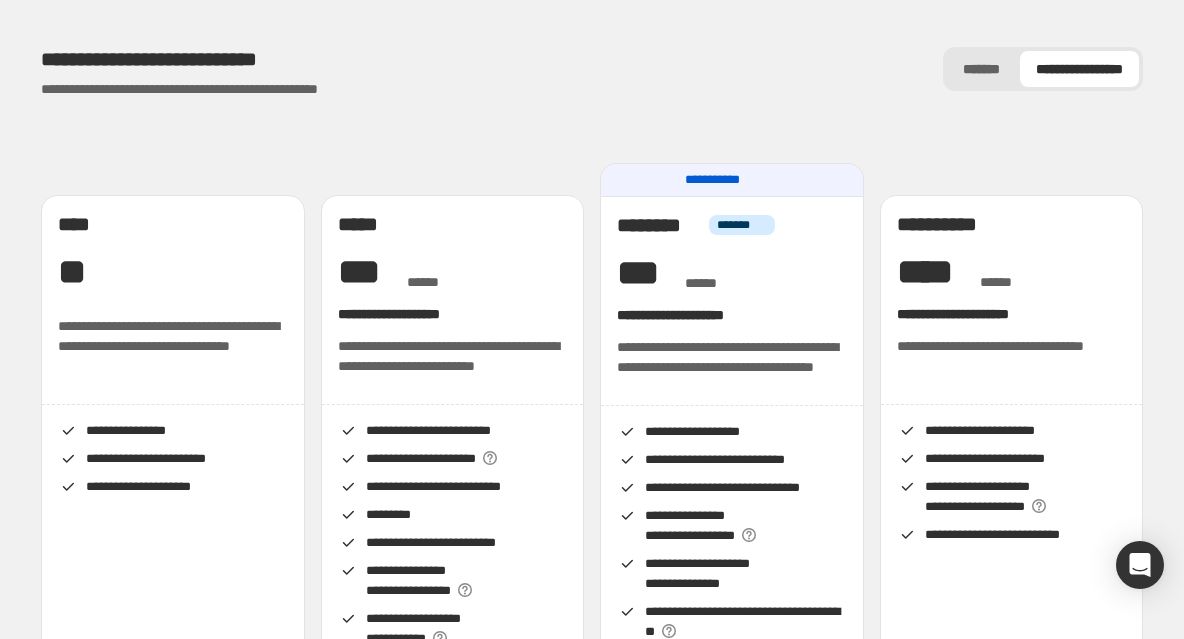 click on "**********" at bounding box center (1043, 69) 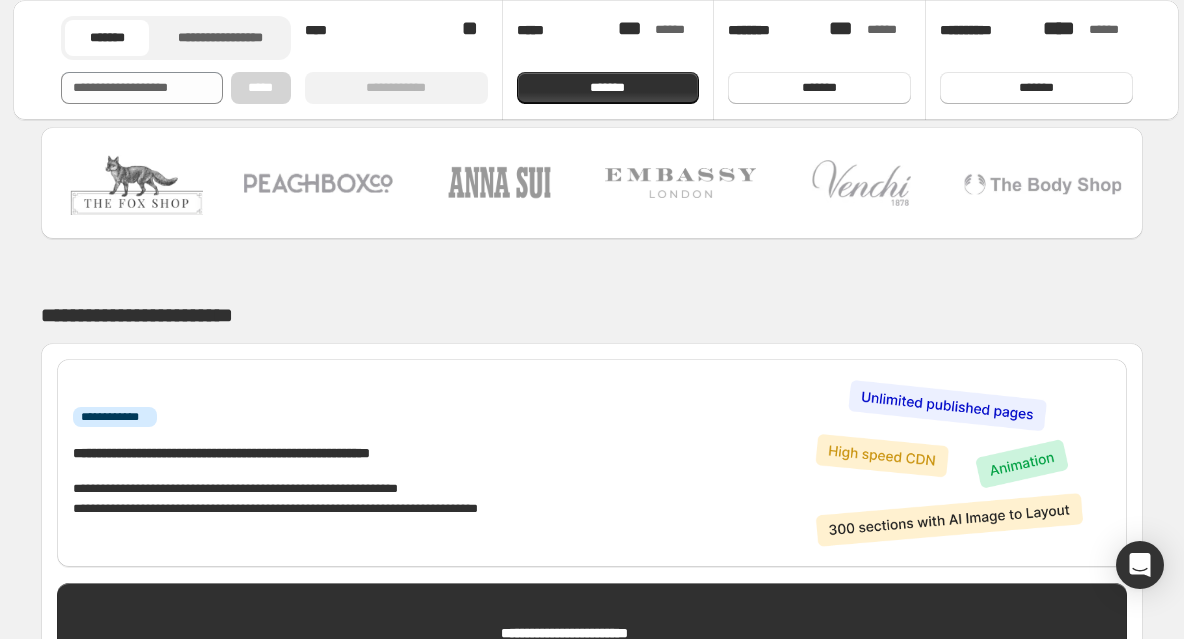 scroll, scrollTop: 1013, scrollLeft: 0, axis: vertical 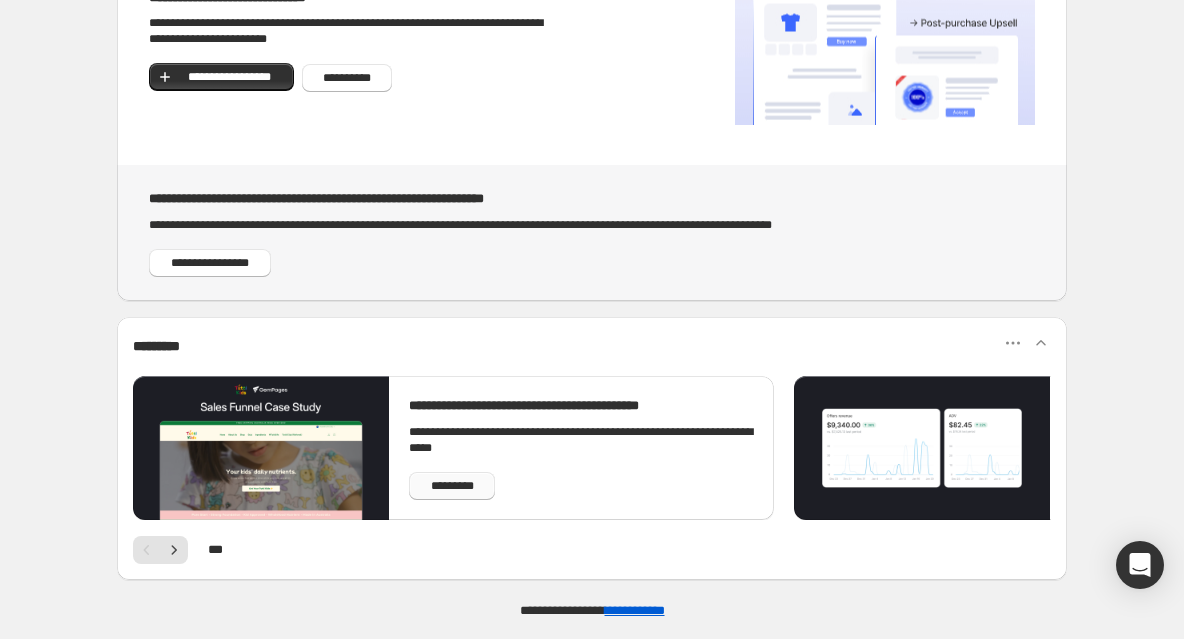 click on "*********" at bounding box center [452, 486] 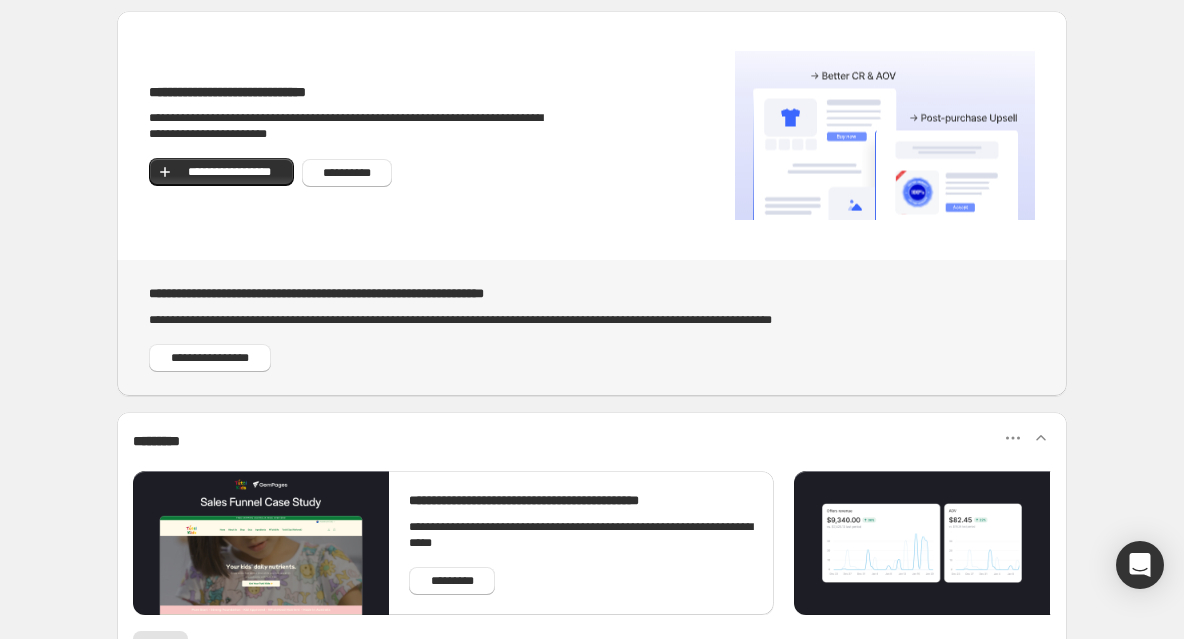 scroll, scrollTop: 58, scrollLeft: 0, axis: vertical 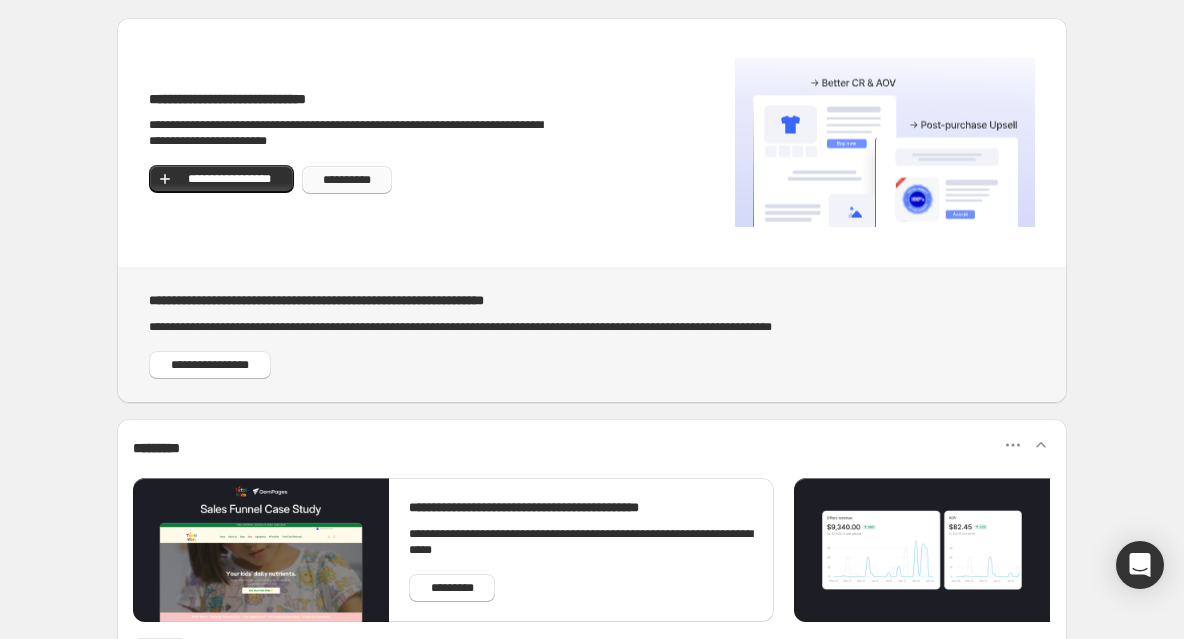 click on "**********" at bounding box center [347, 180] 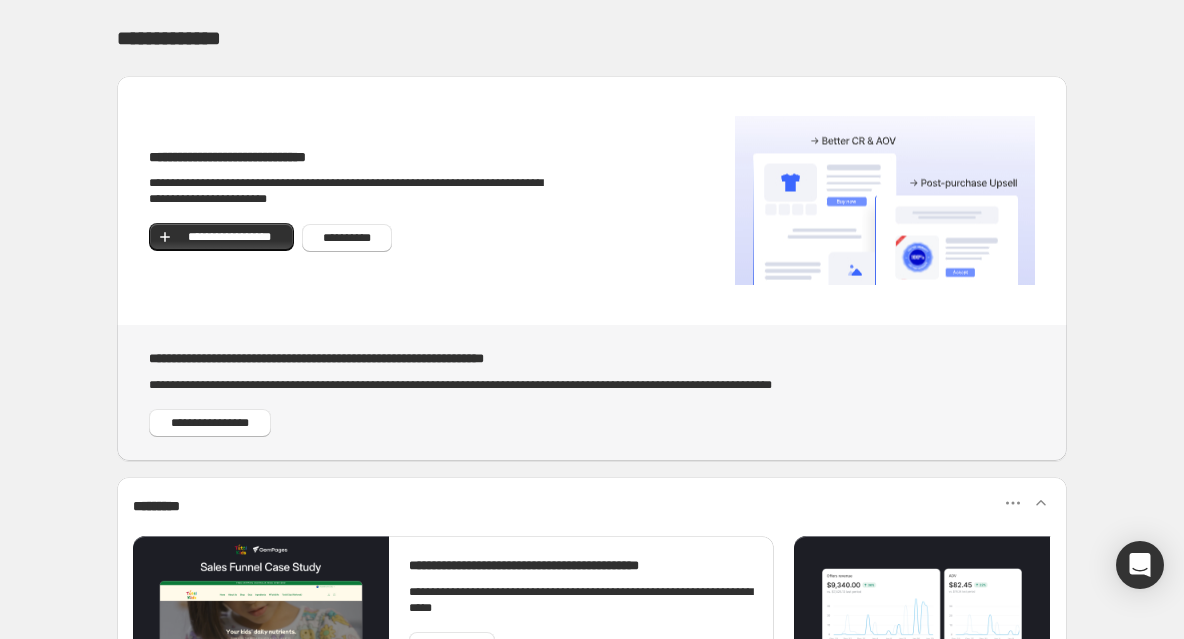 scroll, scrollTop: 160, scrollLeft: 0, axis: vertical 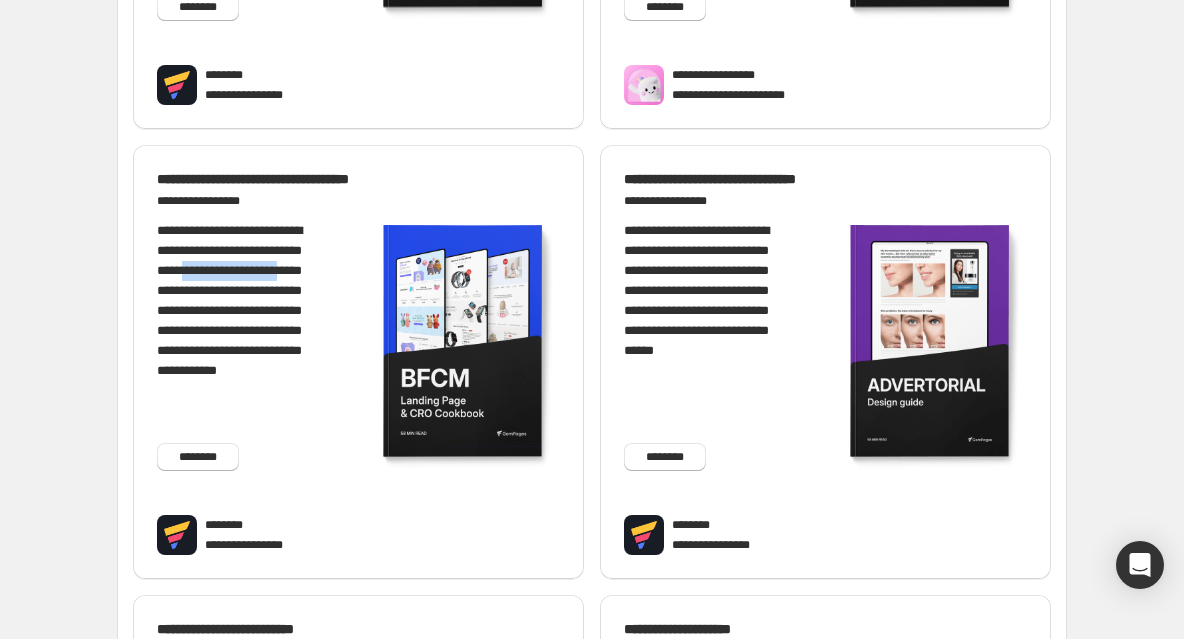 drag, startPoint x: 157, startPoint y: 286, endPoint x: 288, endPoint y: 292, distance: 131.13733 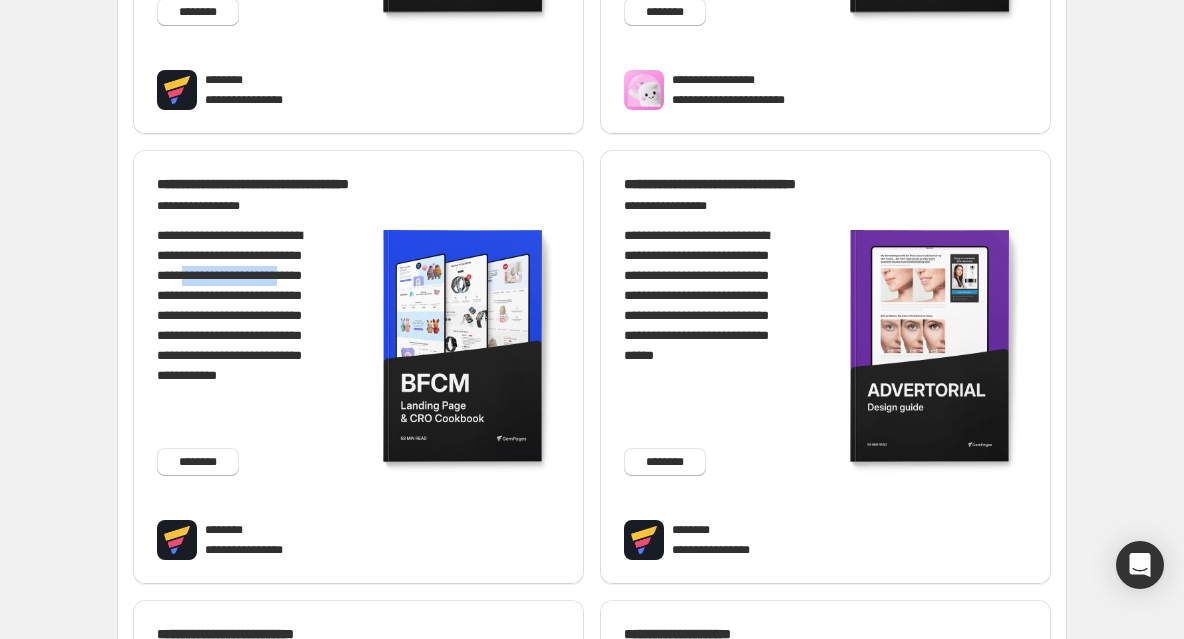 scroll, scrollTop: 0, scrollLeft: 0, axis: both 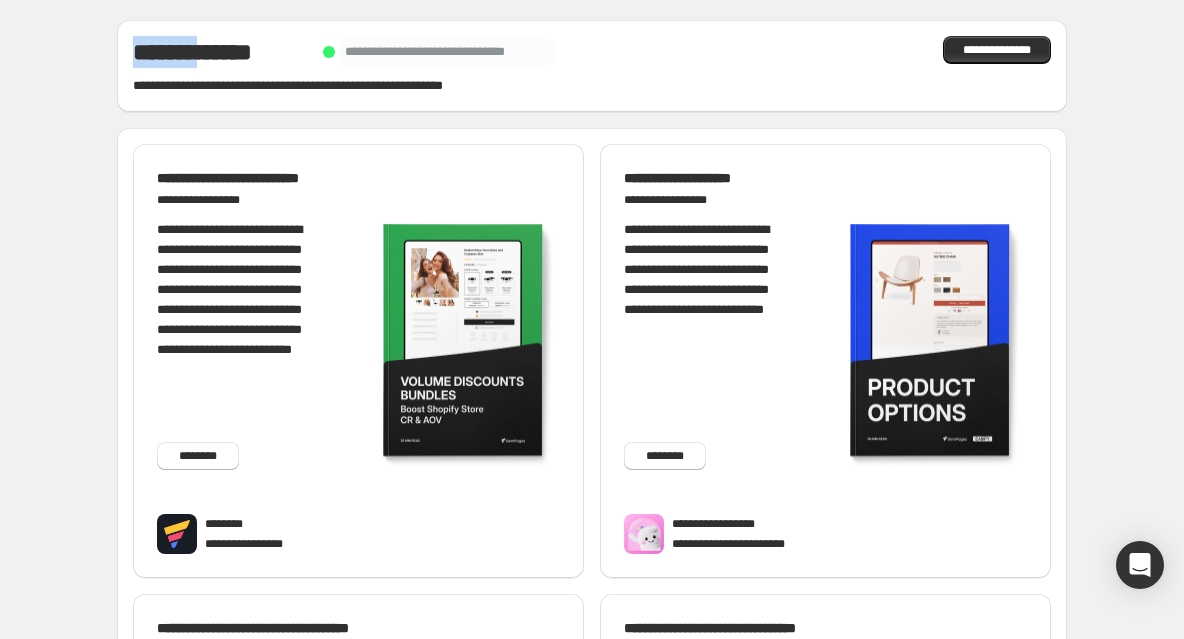 drag, startPoint x: 138, startPoint y: 50, endPoint x: 225, endPoint y: 57, distance: 87.28116 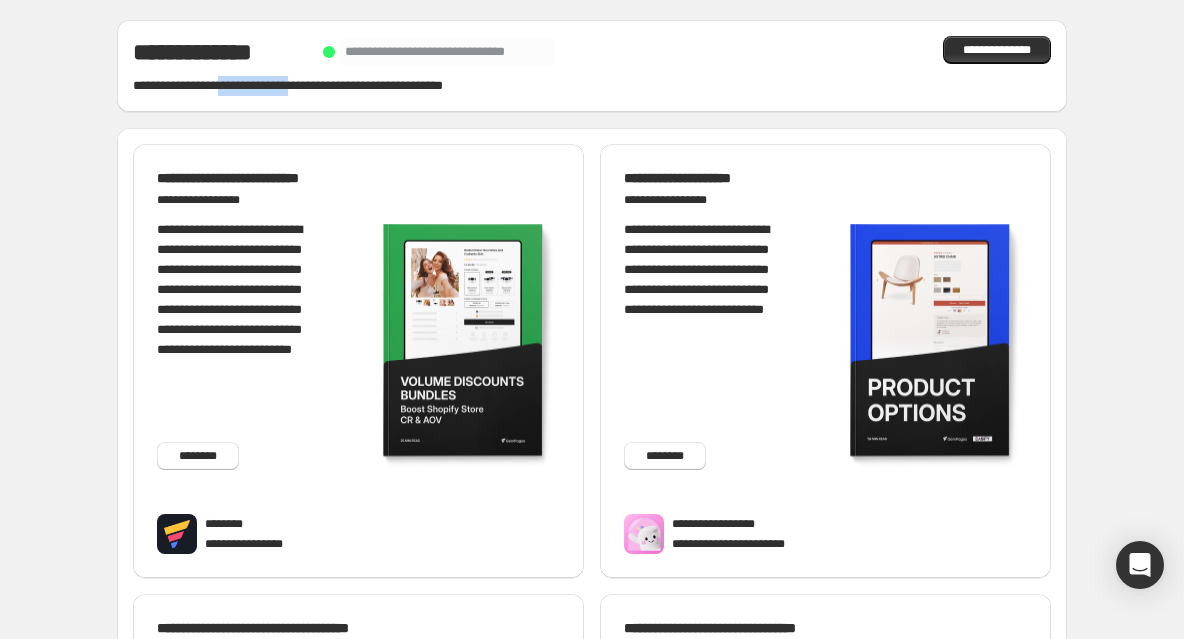 drag, startPoint x: 233, startPoint y: 84, endPoint x: 330, endPoint y: 92, distance: 97.32934 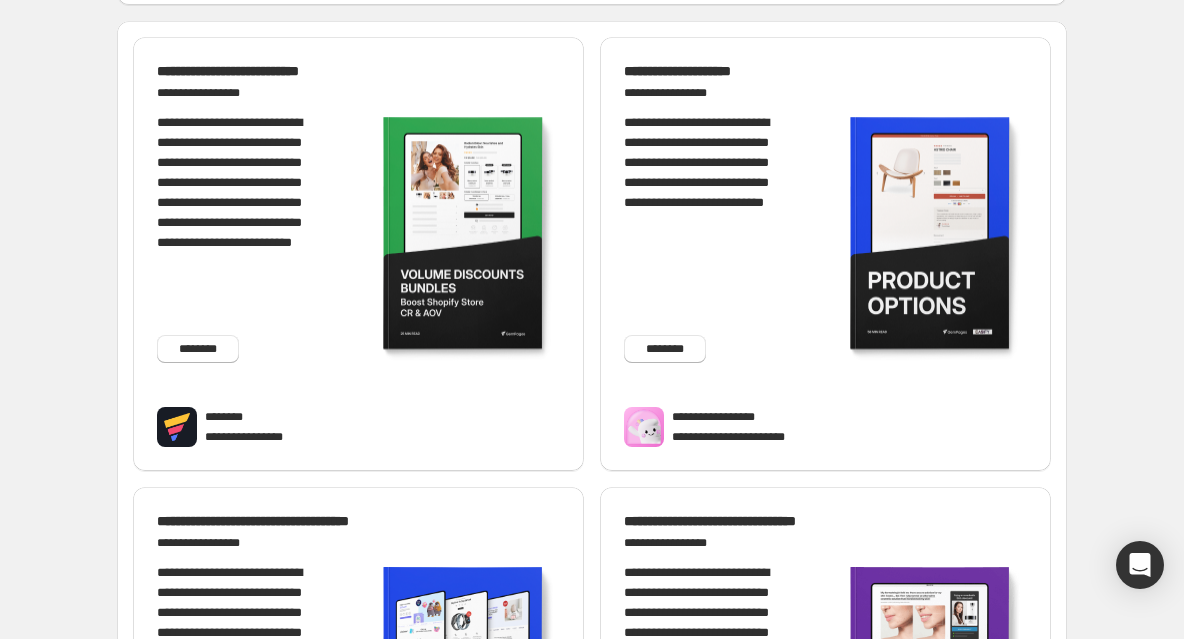 scroll, scrollTop: 0, scrollLeft: 0, axis: both 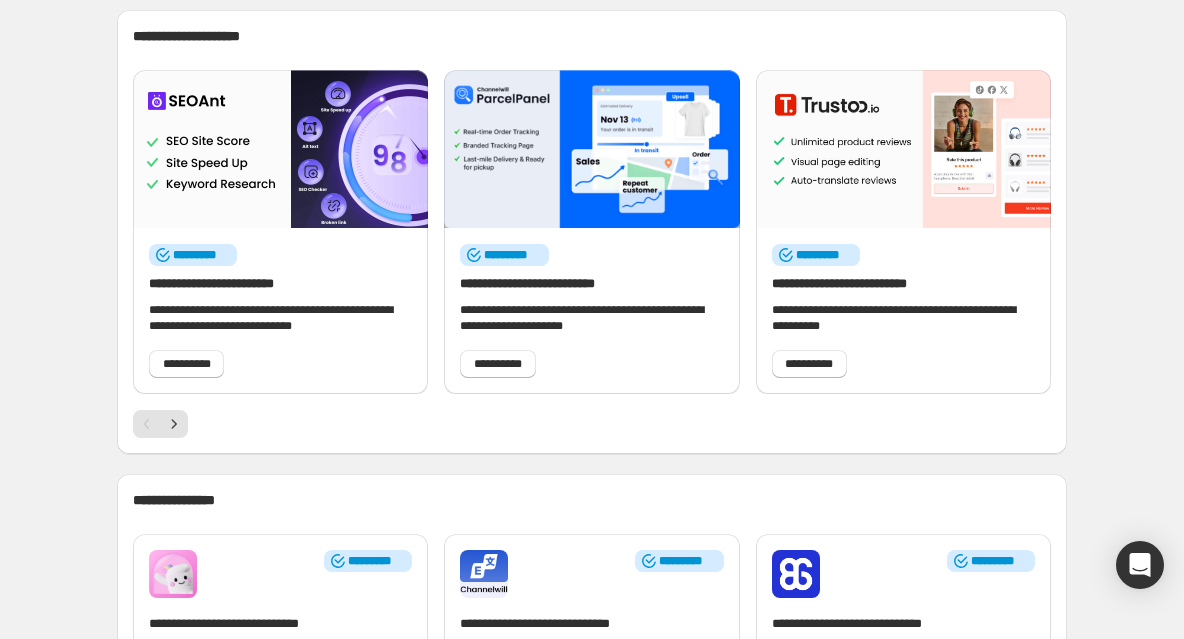 click at bounding box center [903, 149] 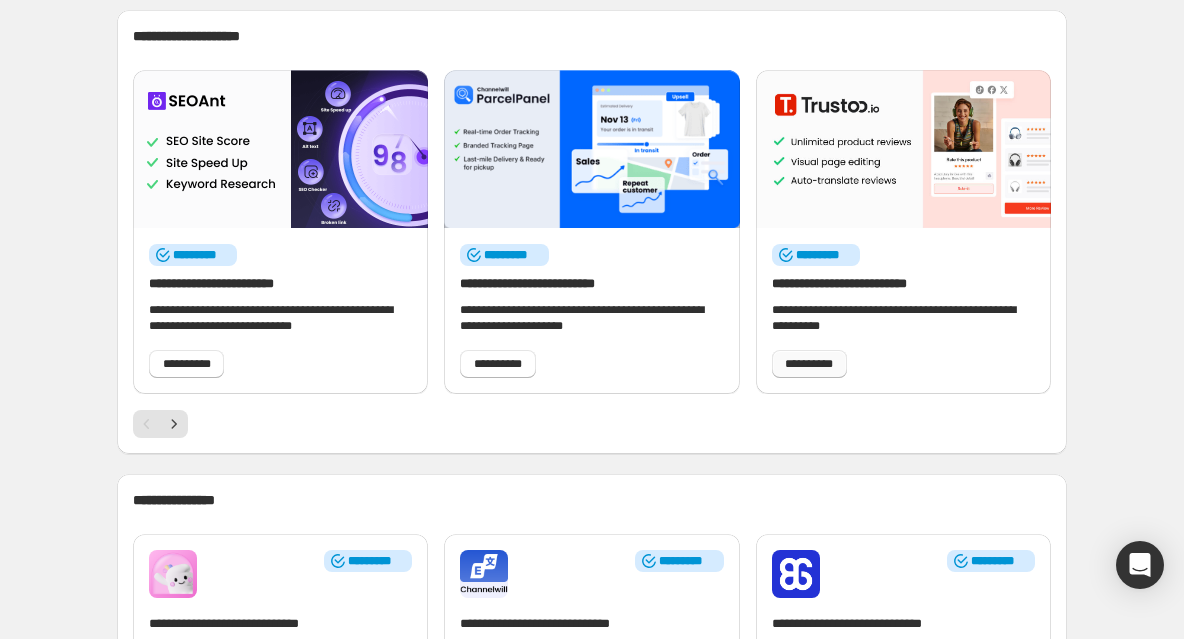 click on "**********" at bounding box center [809, 364] 